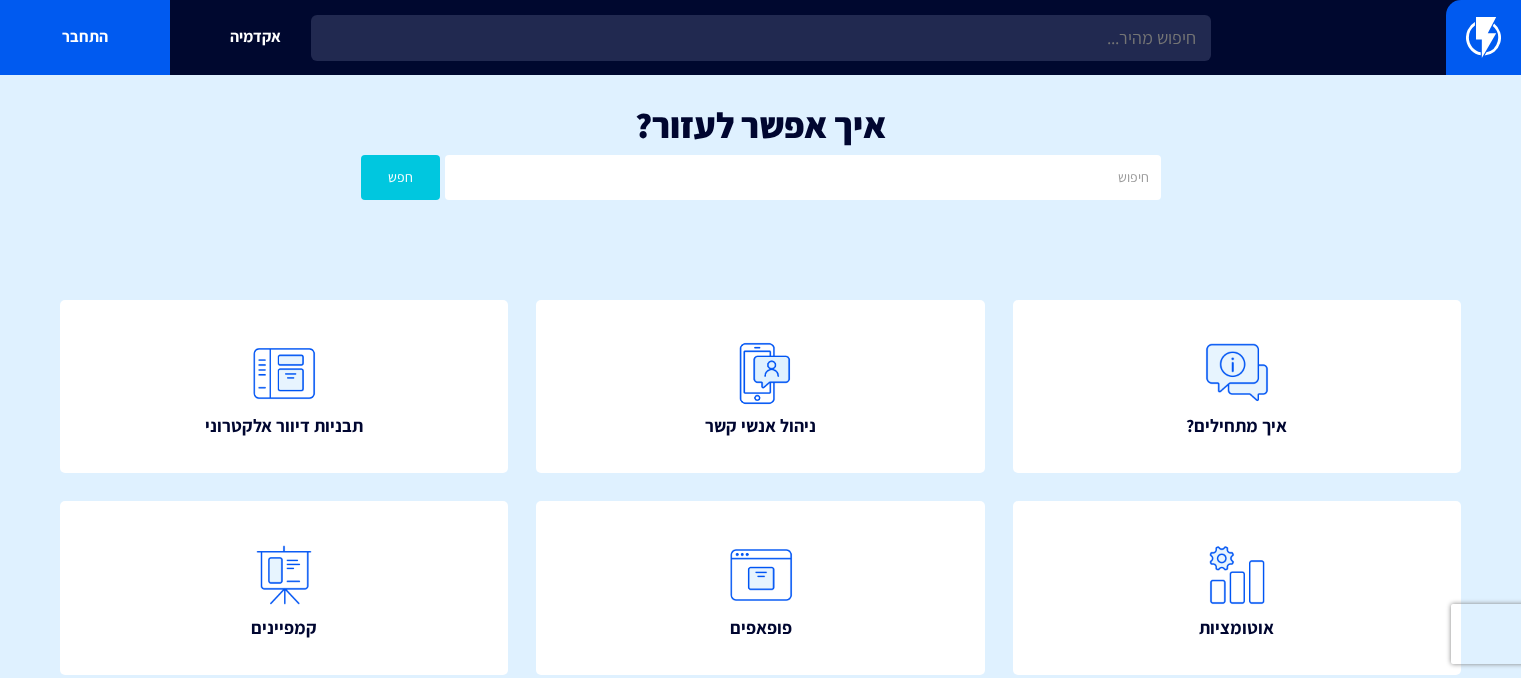 scroll, scrollTop: 0, scrollLeft: 0, axis: both 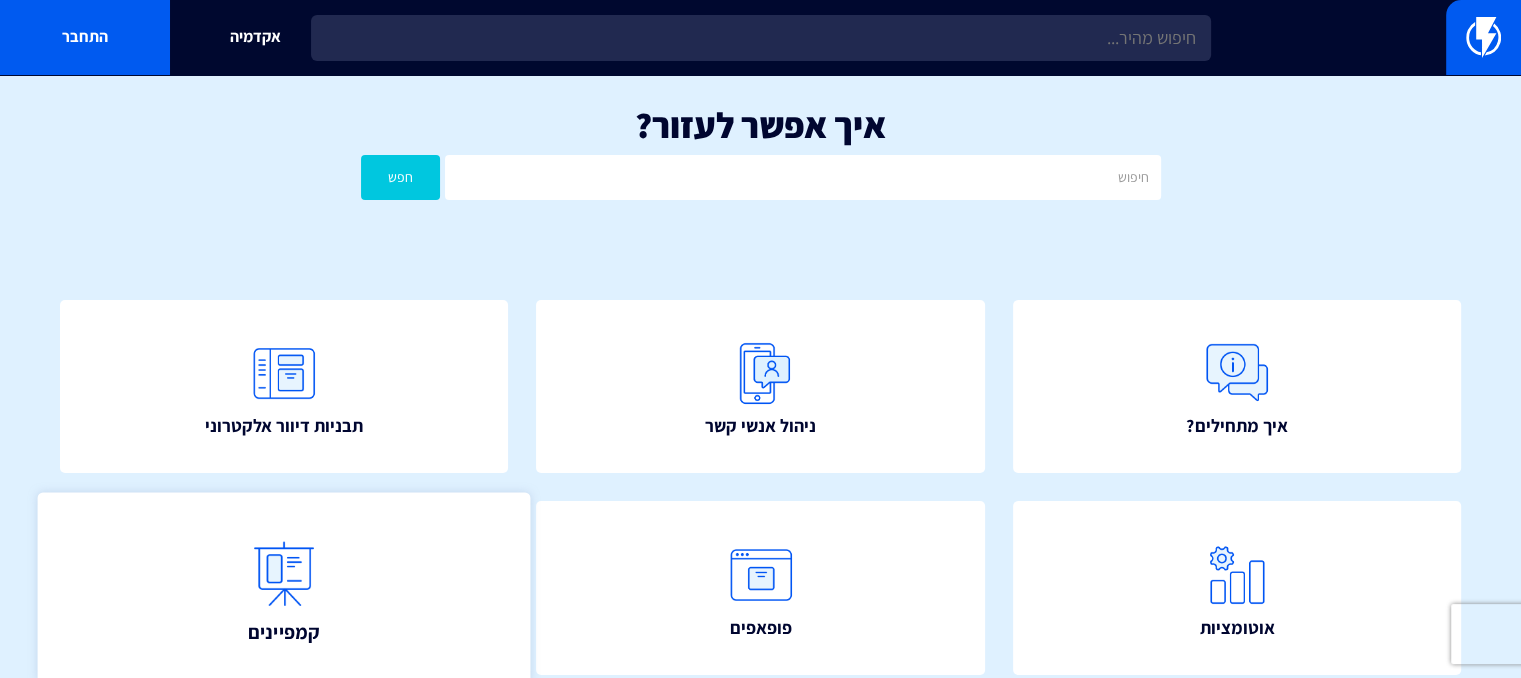 click on "קמפיינים" at bounding box center [284, 587] 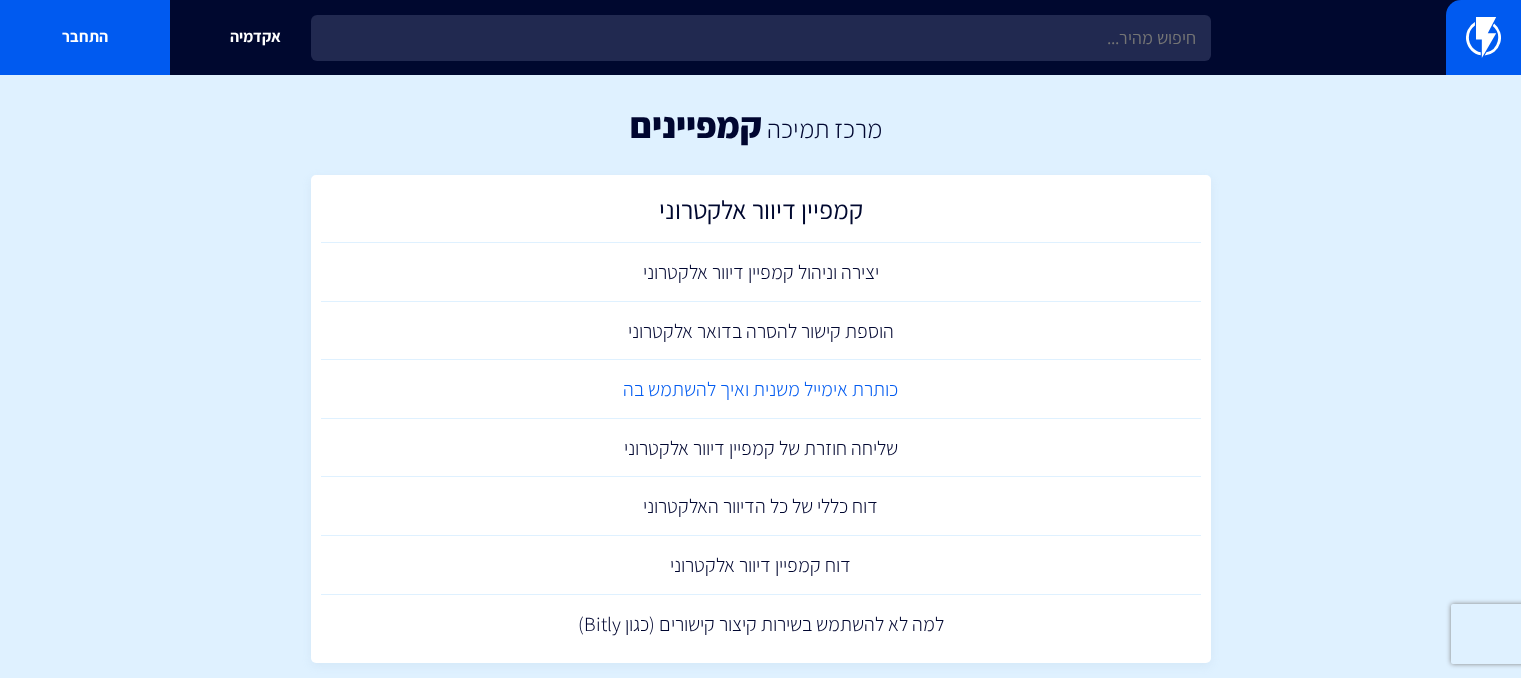 scroll, scrollTop: 0, scrollLeft: 0, axis: both 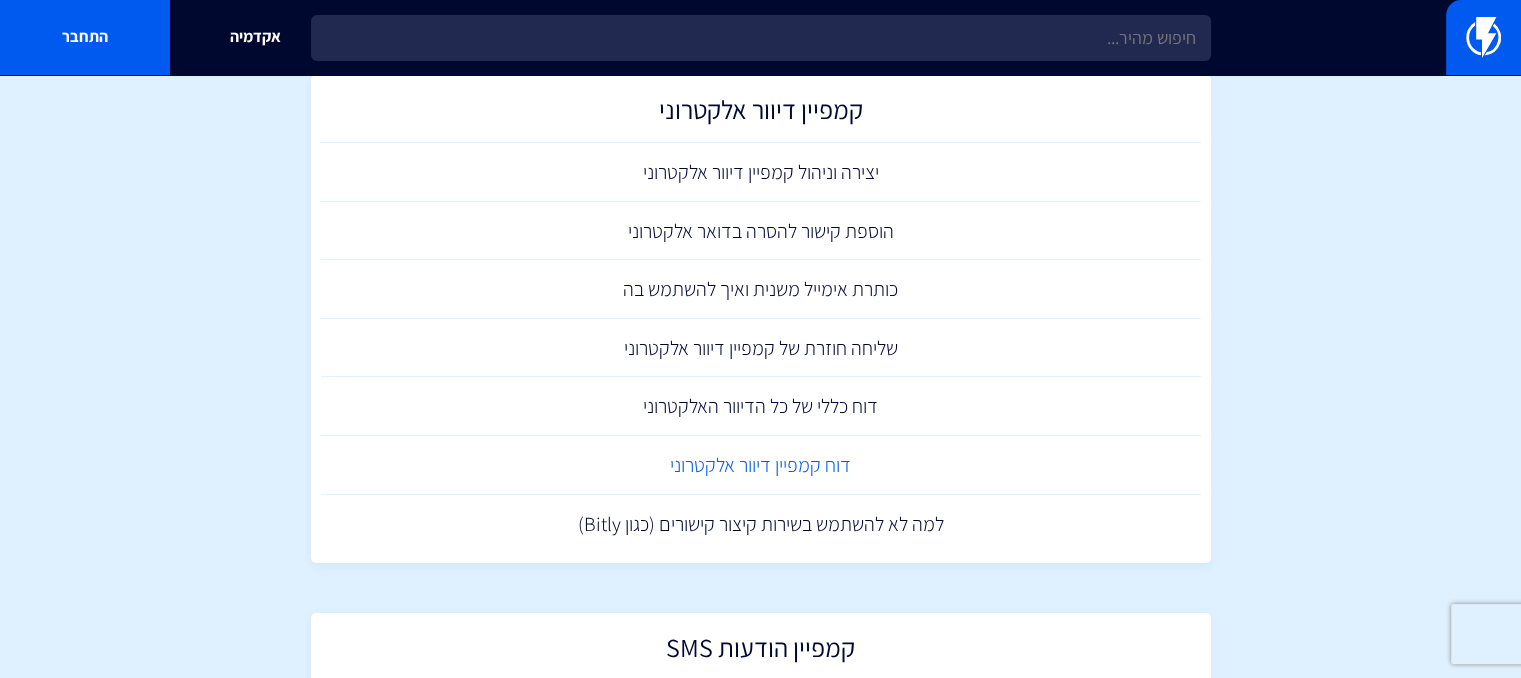 click on "דוח קמפיין דיוור אלקטרוני" at bounding box center [761, 465] 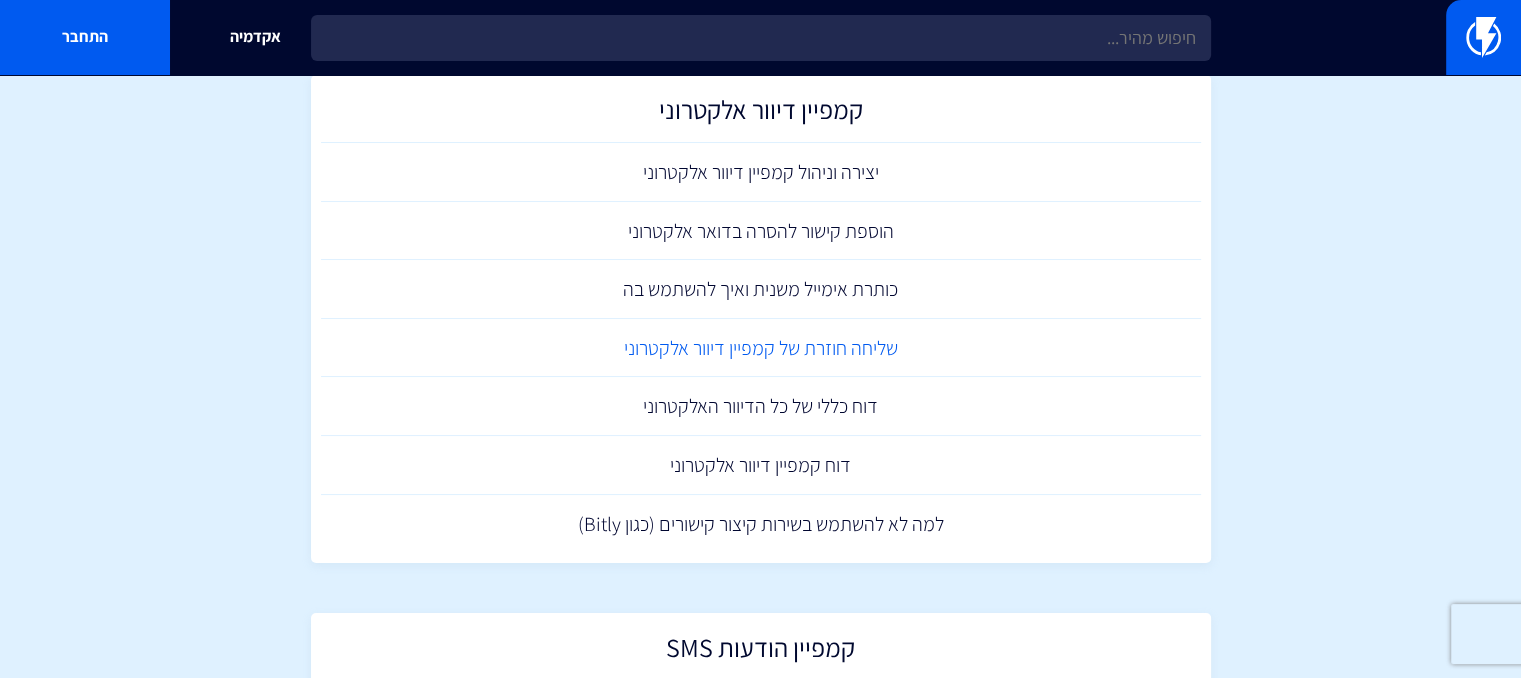 click on "שליחה חוזרת של קמפיין דיוור אלקטרוני" at bounding box center (761, 348) 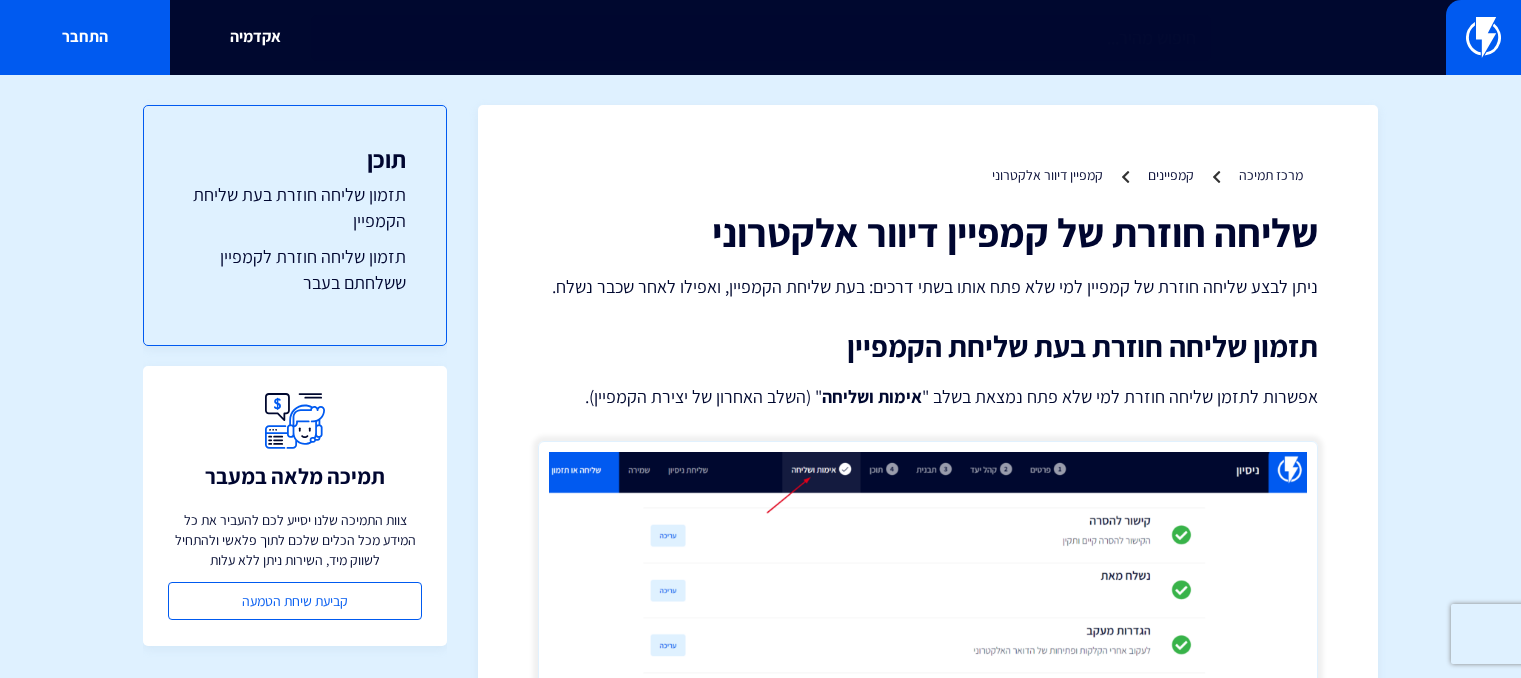 scroll, scrollTop: 0, scrollLeft: 0, axis: both 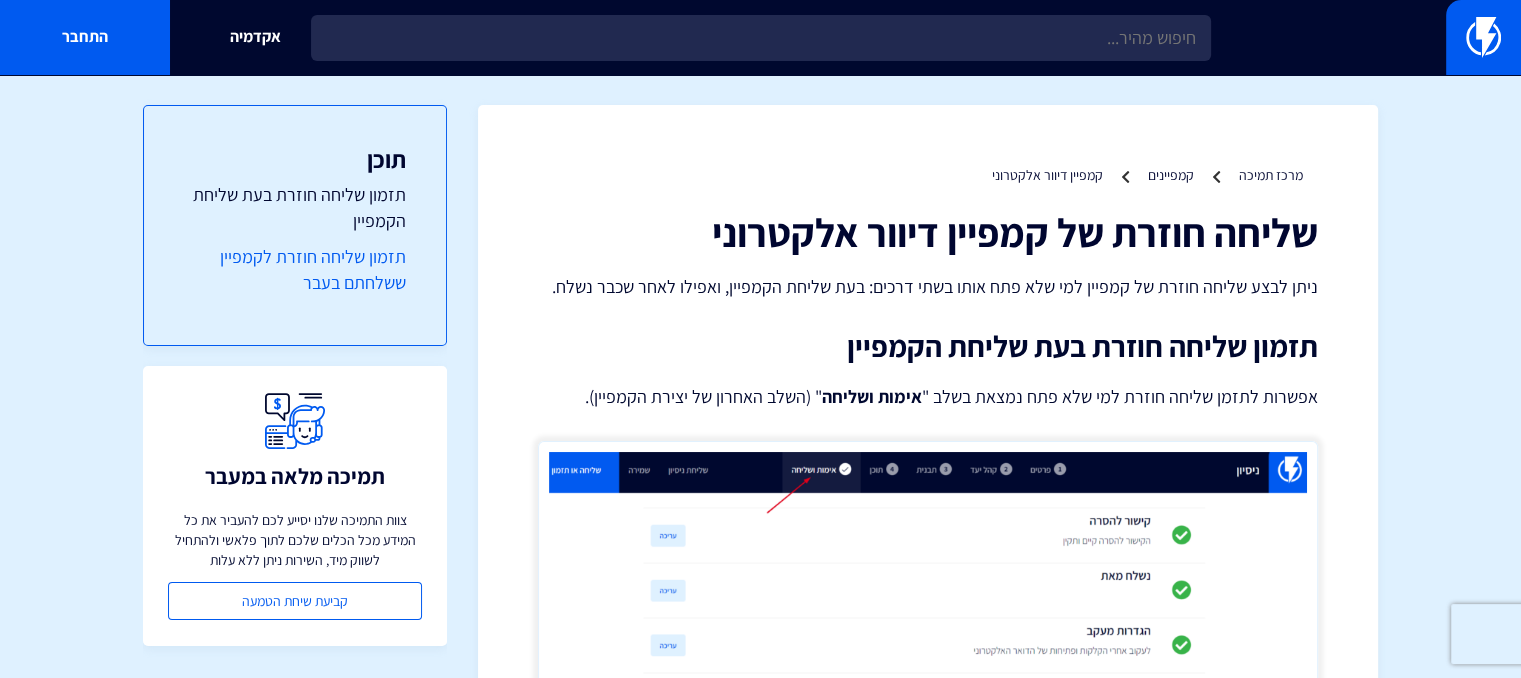 click on "תזמון שליחה חוזרת לקמפיין ששלחתם בעבר" at bounding box center [295, 269] 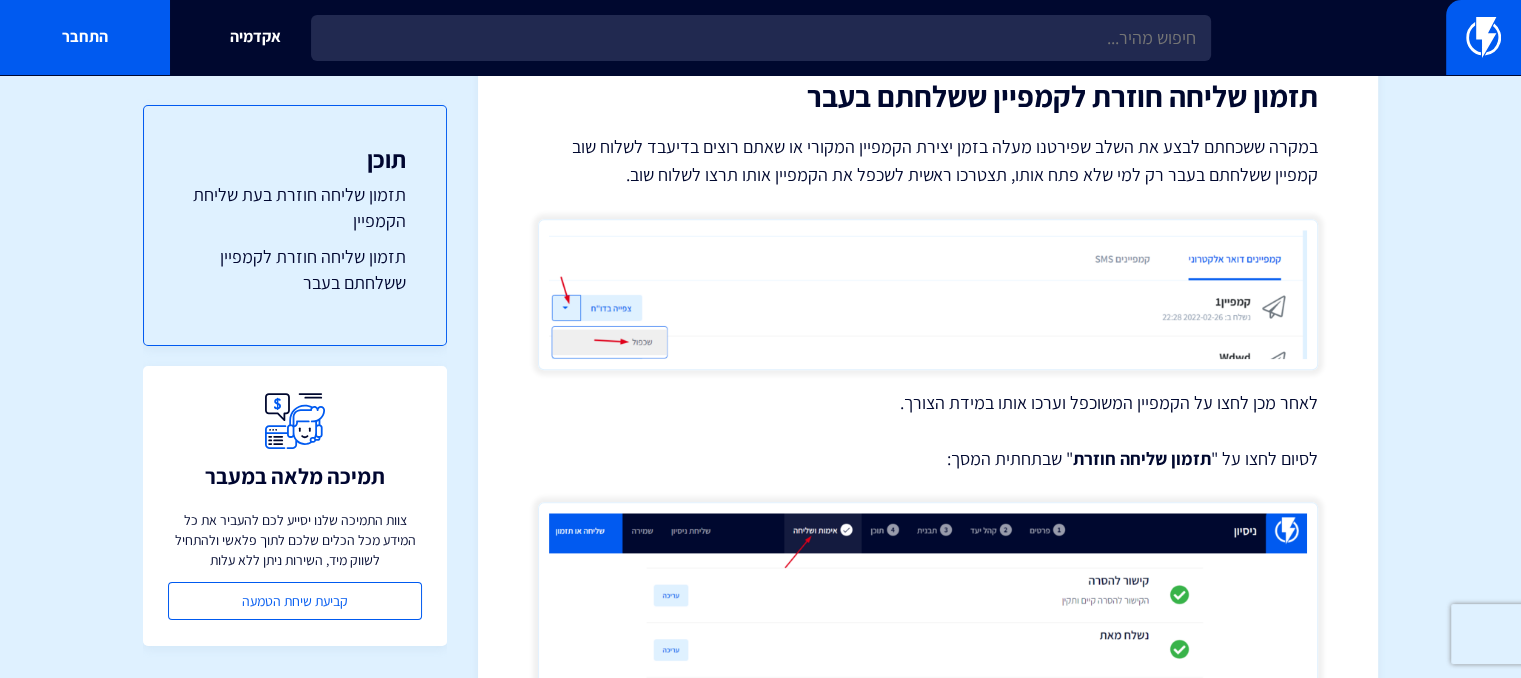 scroll, scrollTop: 1797, scrollLeft: 0, axis: vertical 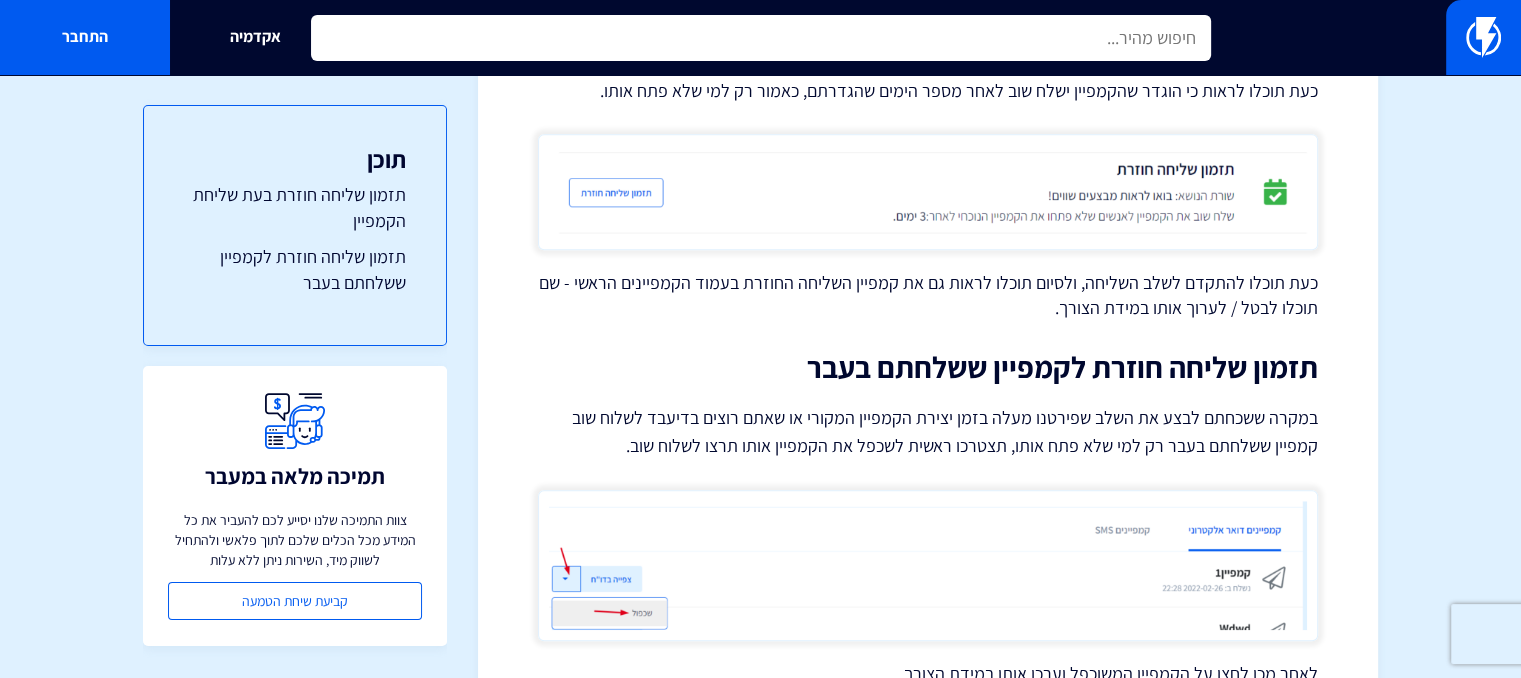 click at bounding box center [761, 38] 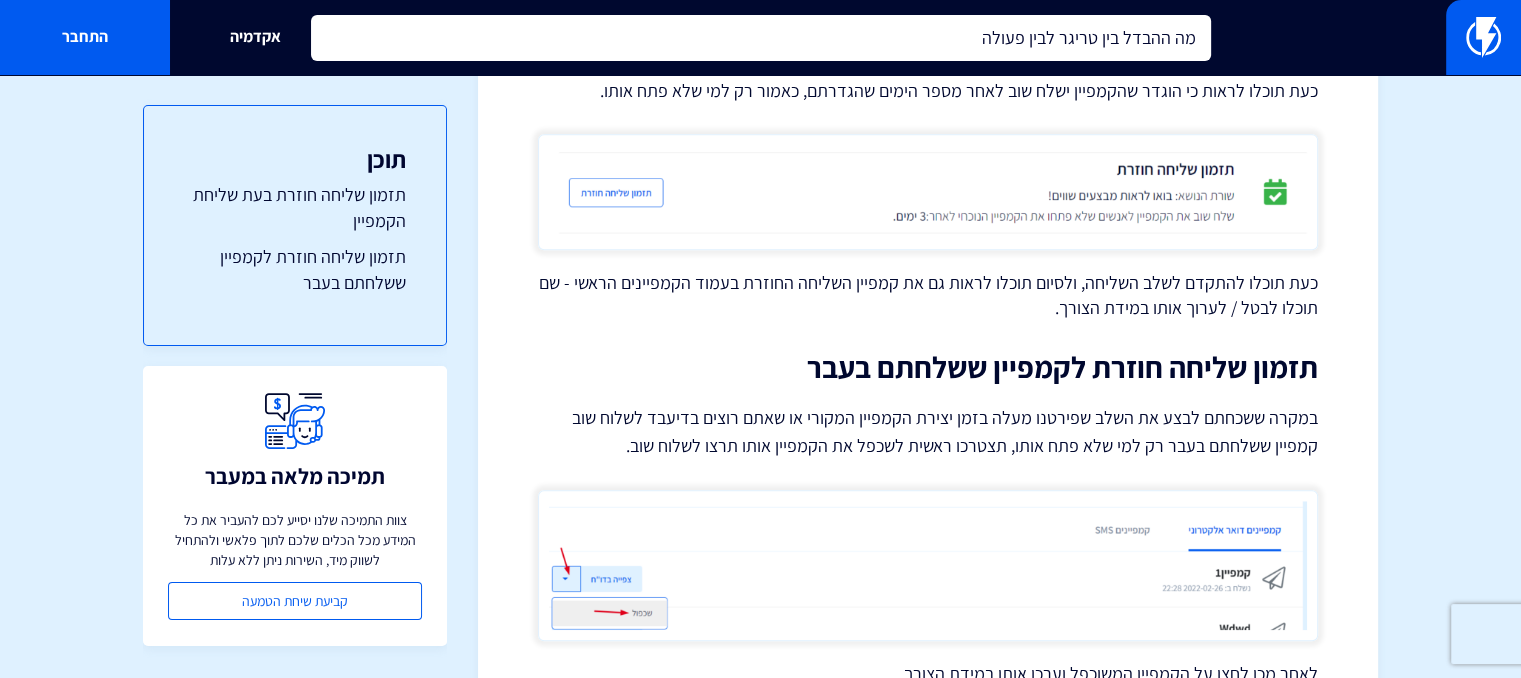 click on "מה ההבדל בין טריגר לבין פעולה" at bounding box center [761, 38] 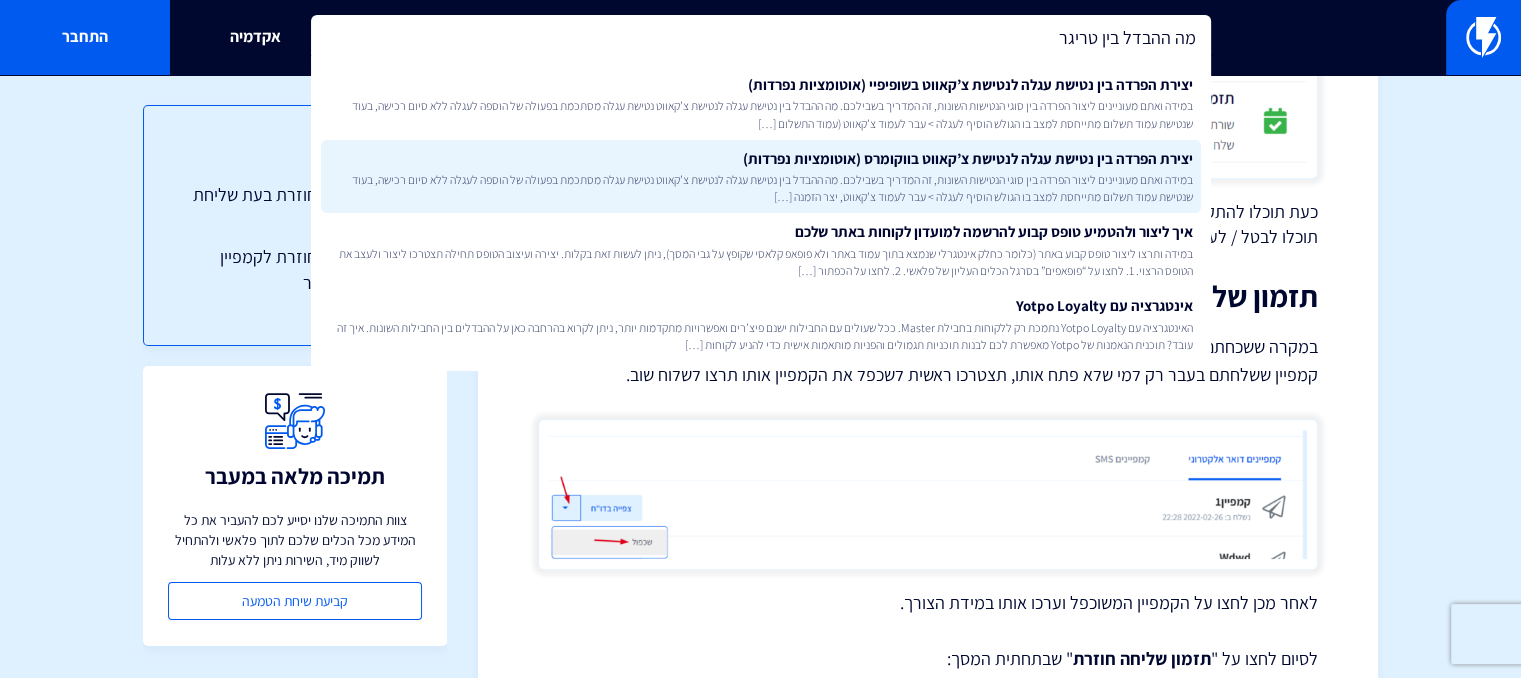 scroll, scrollTop: 1897, scrollLeft: 0, axis: vertical 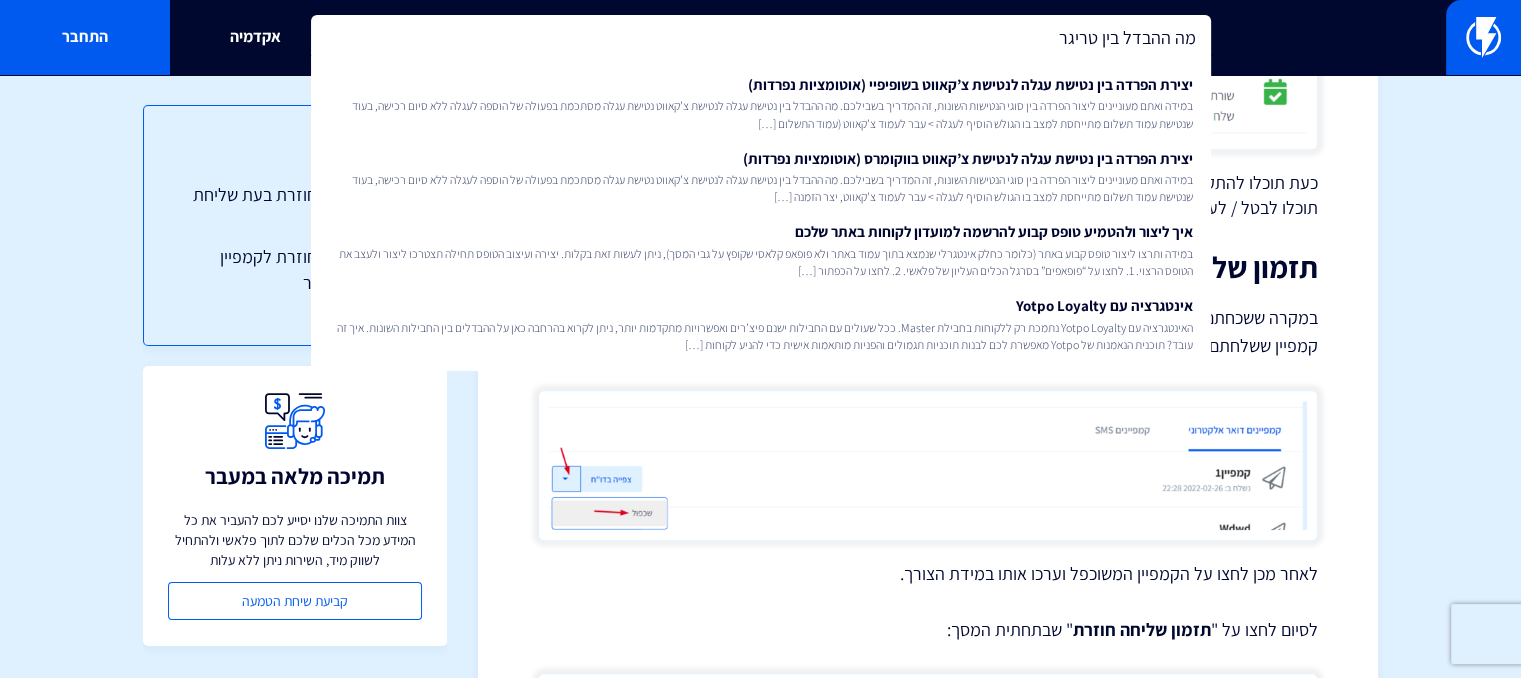 click on "מה ההבדל בין טריגר" at bounding box center (761, 38) 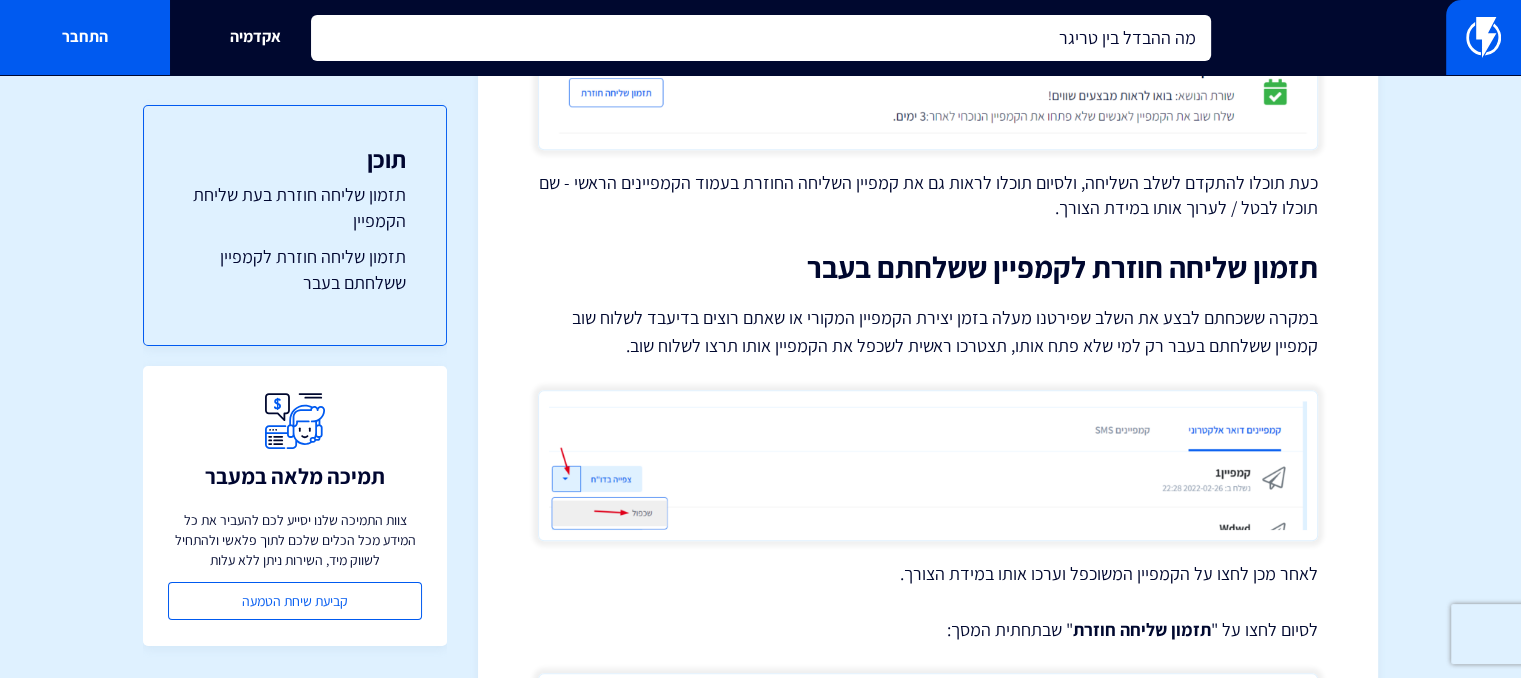 click on "מה ההבדל בין טריגר" at bounding box center [761, 38] 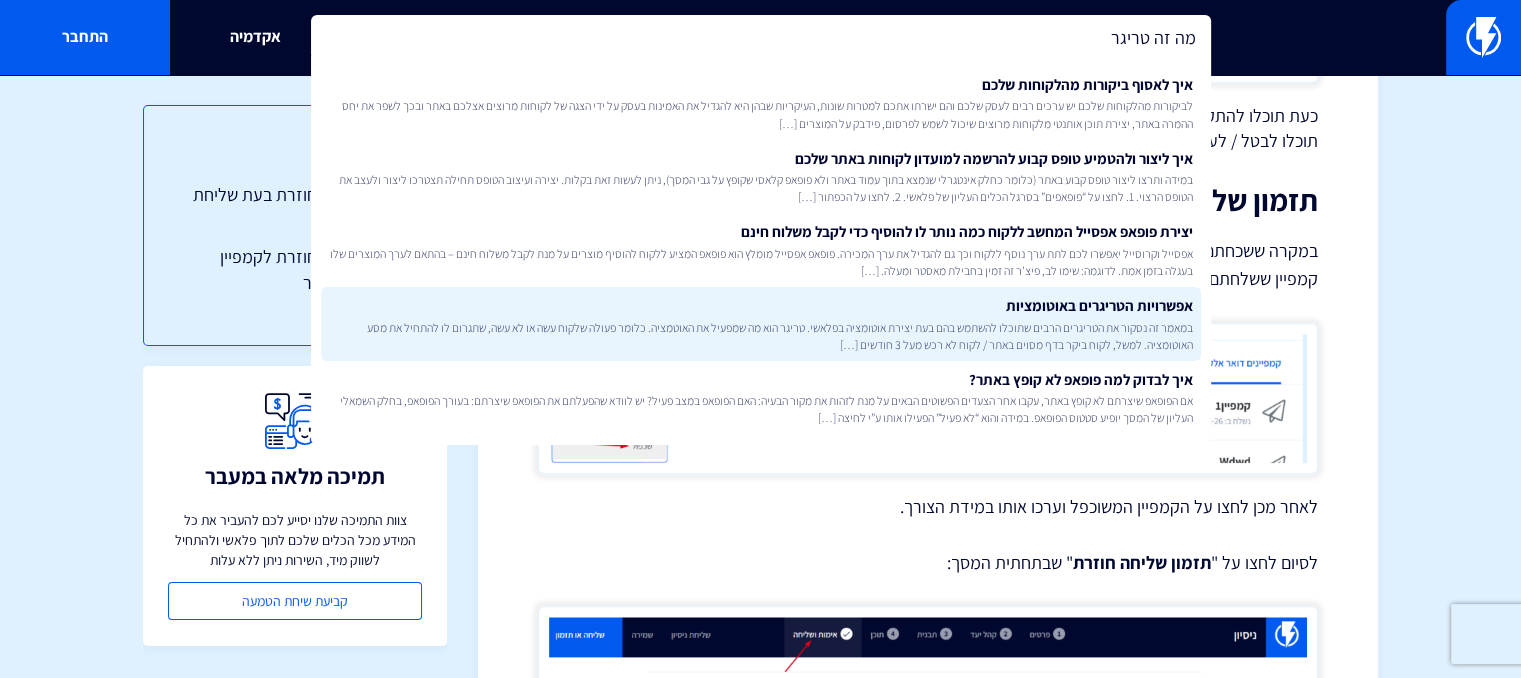 scroll, scrollTop: 2097, scrollLeft: 0, axis: vertical 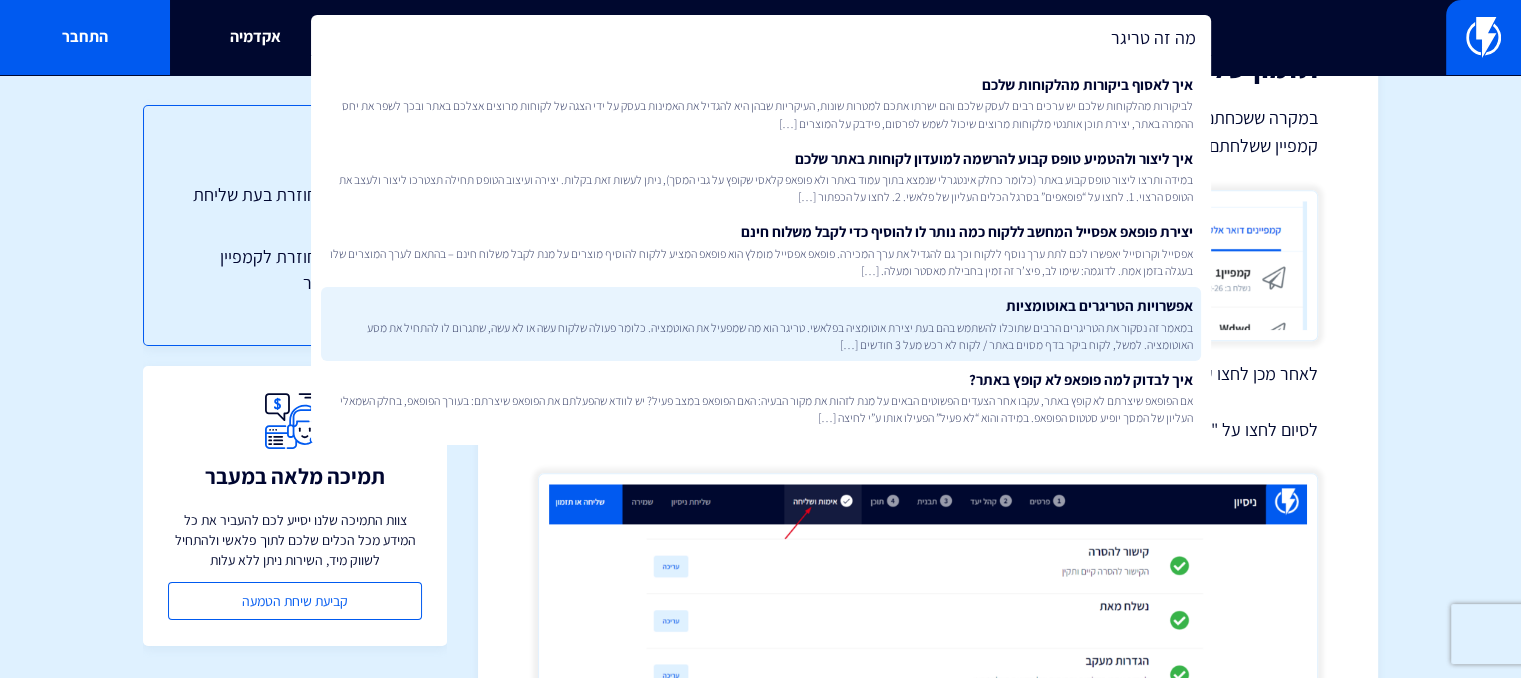 type on "מה זה טריגר" 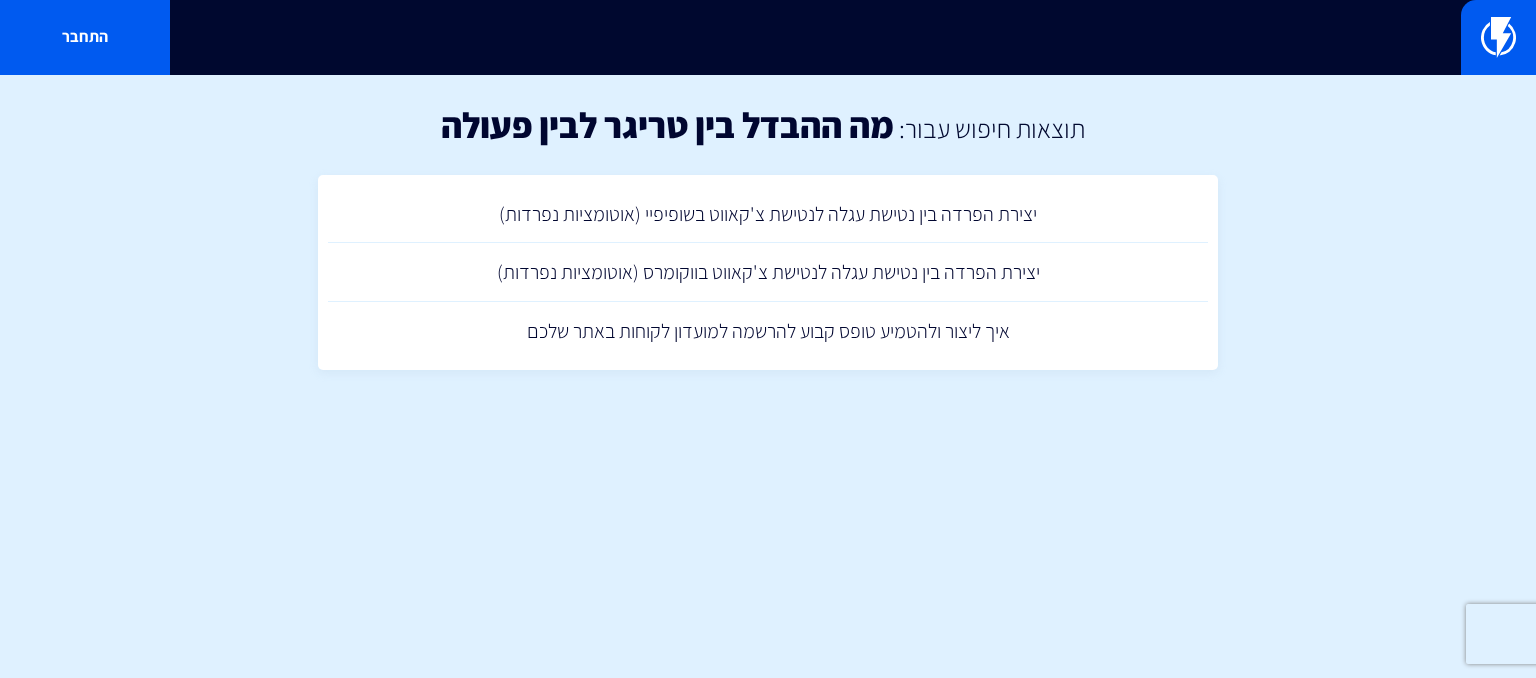 scroll, scrollTop: 0, scrollLeft: 0, axis: both 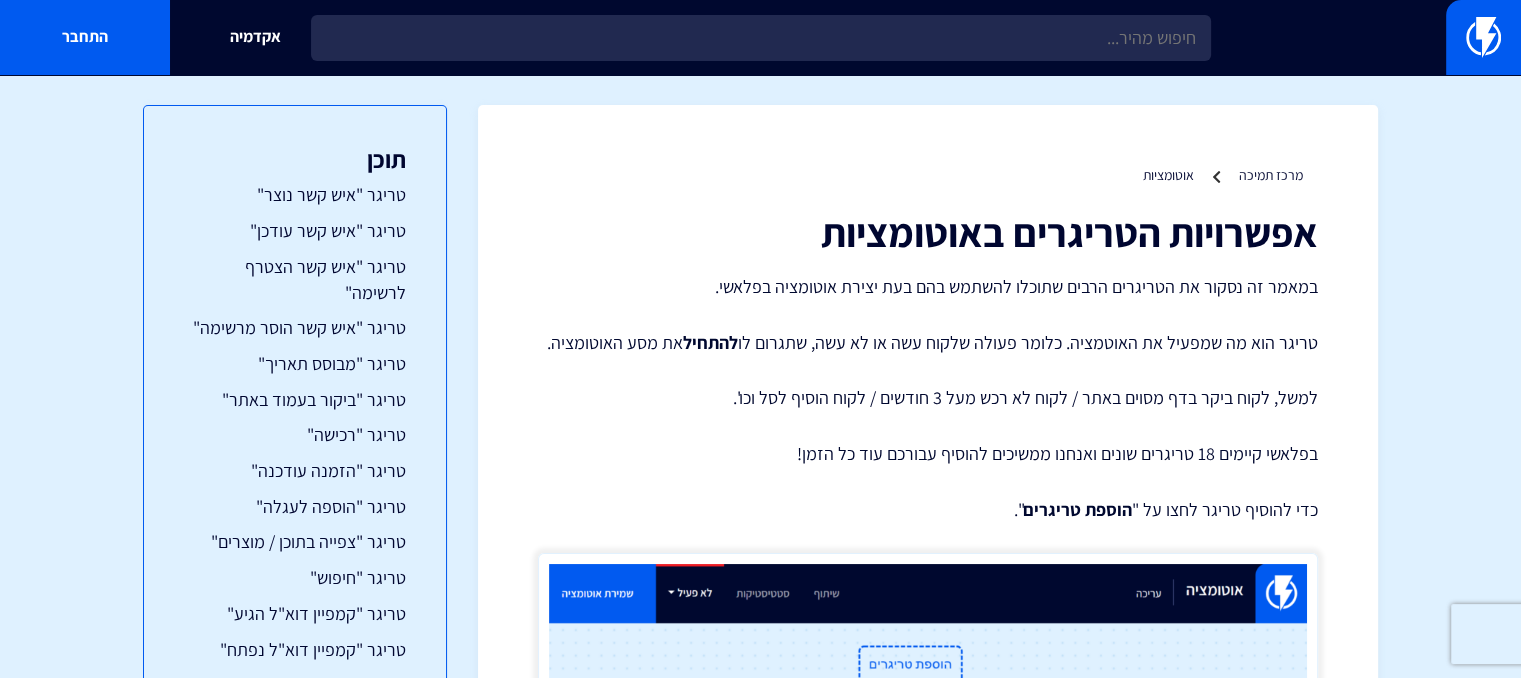 click on "טריגר הוא מה שמפעיל את האוטמציה. כלומר פעולה שלקוח עשה או לא עשה, שתגרום לו  להתחיל  את מסע האוטומציה." at bounding box center [928, 343] 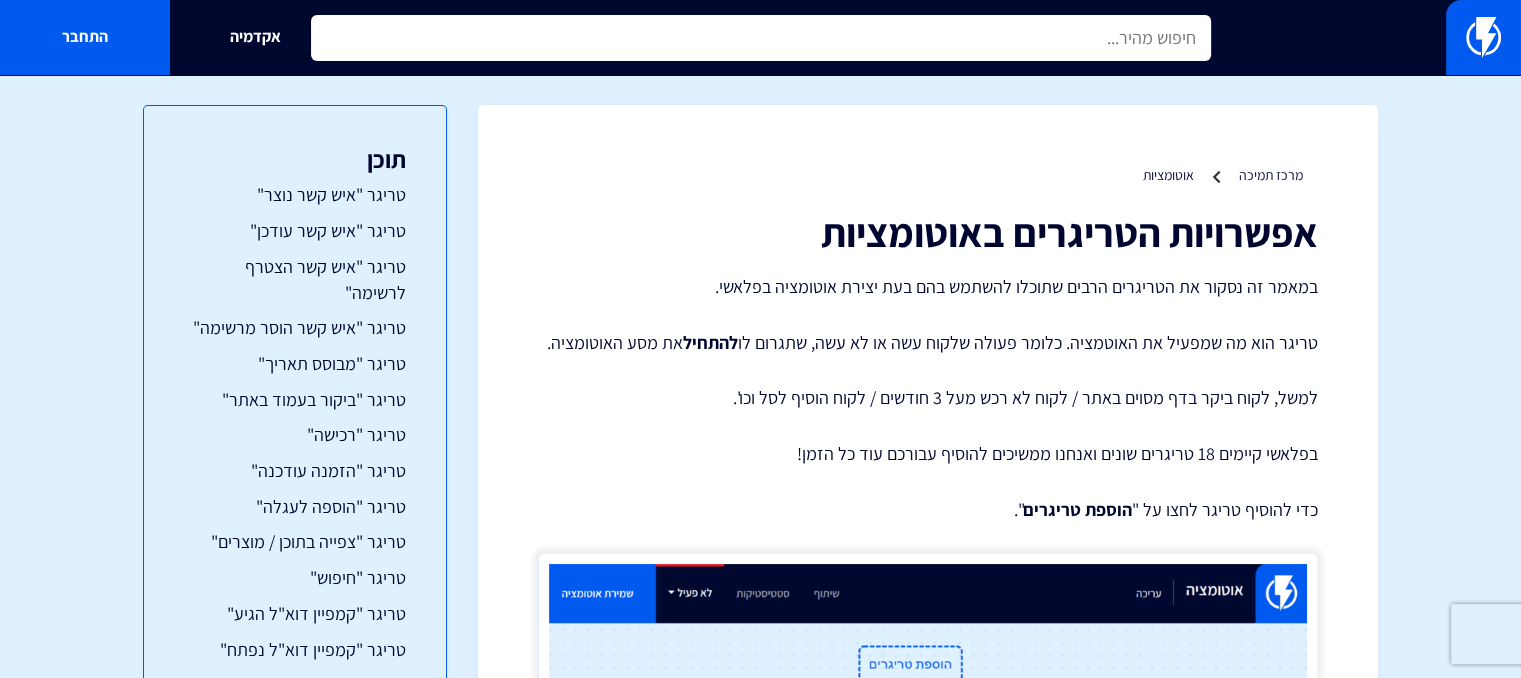 click at bounding box center (761, 38) 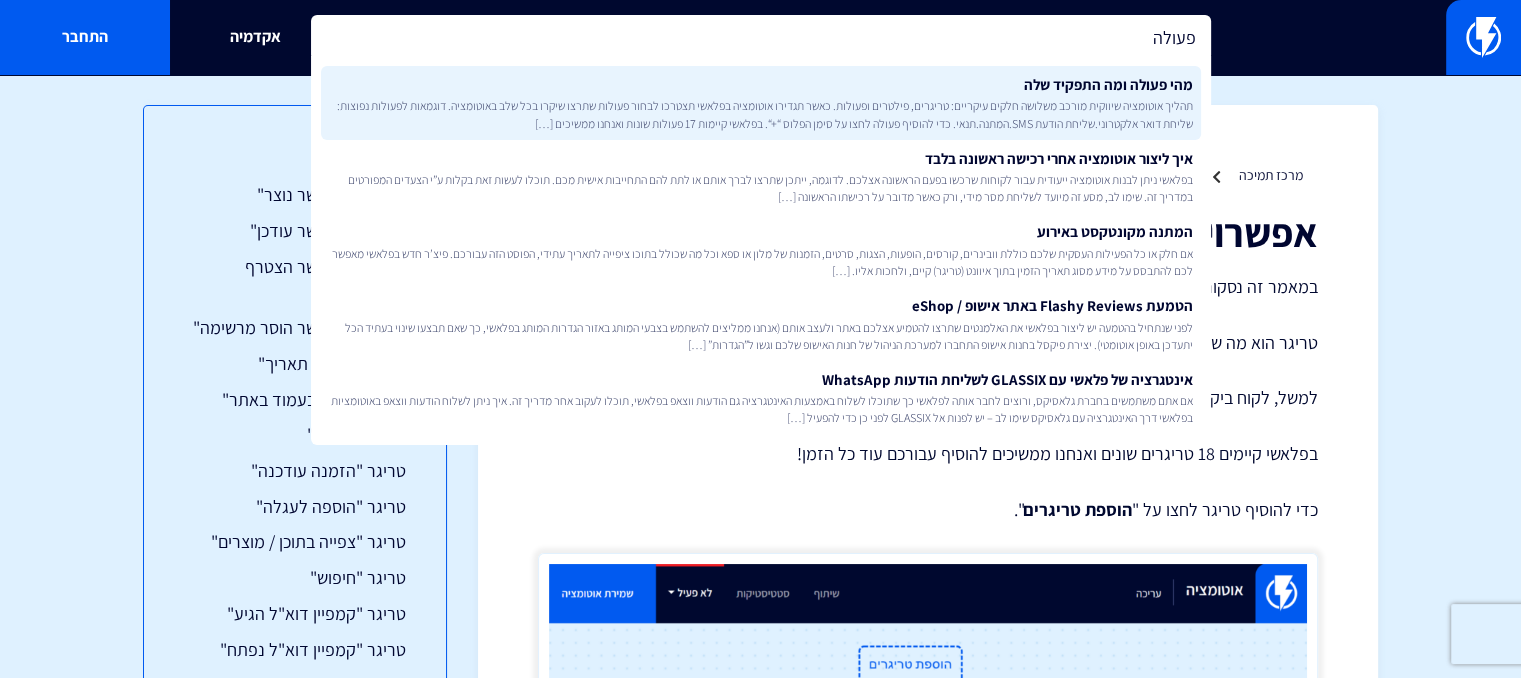 type on "פעולה" 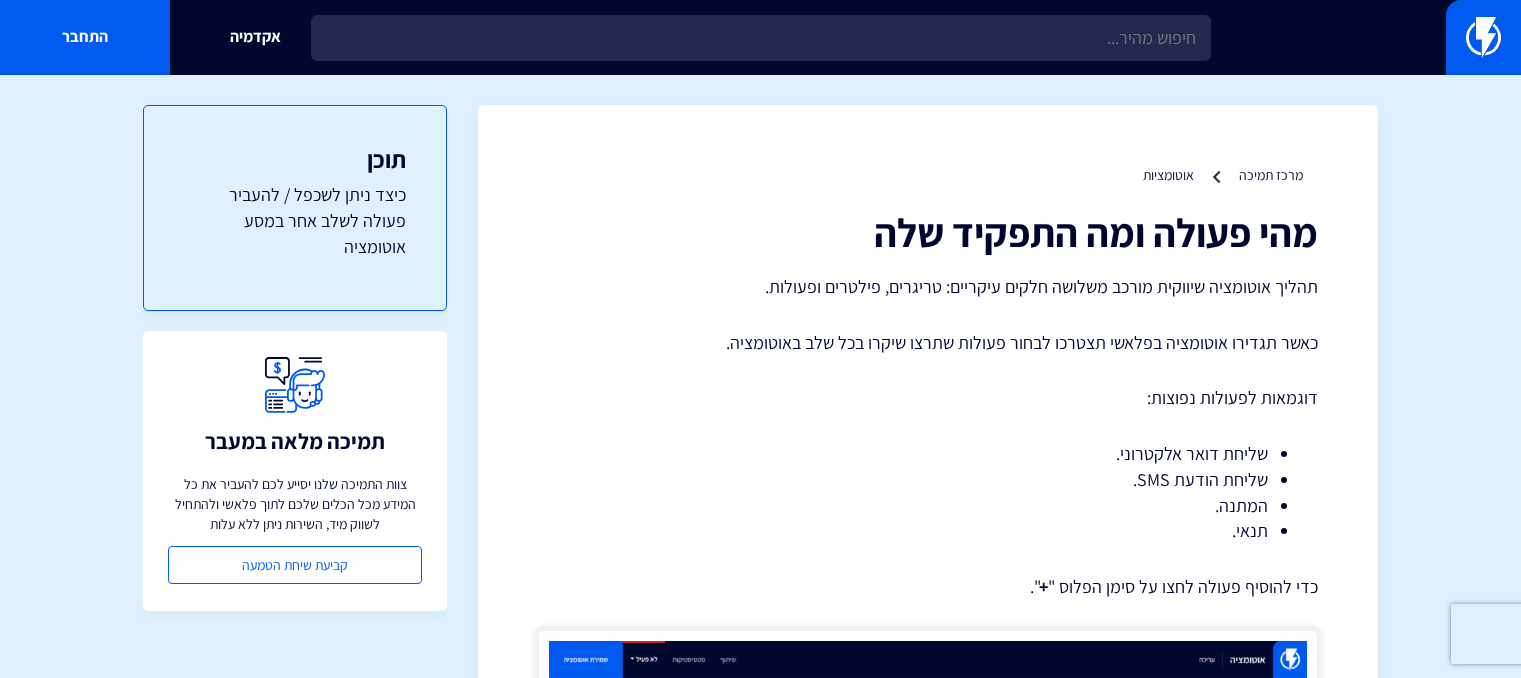 scroll, scrollTop: 0, scrollLeft: 0, axis: both 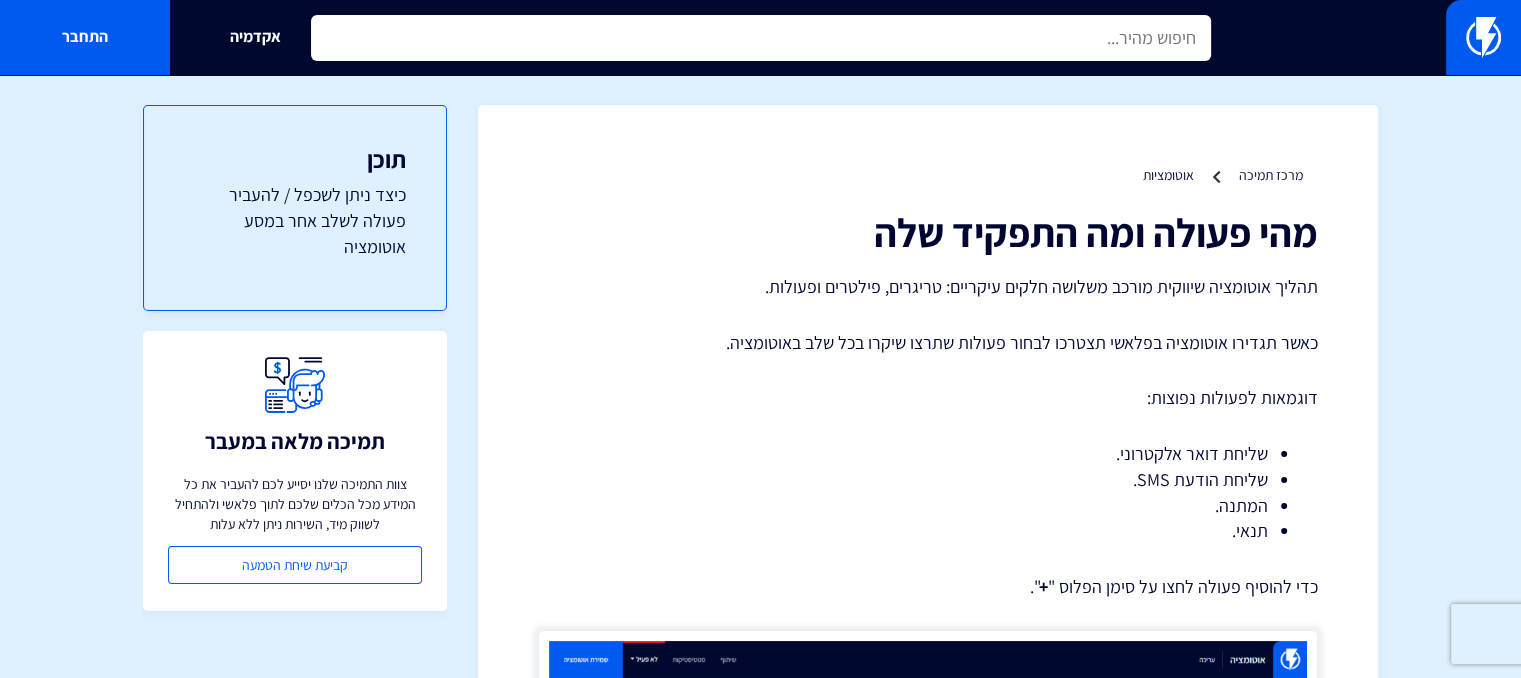 click at bounding box center (761, 38) 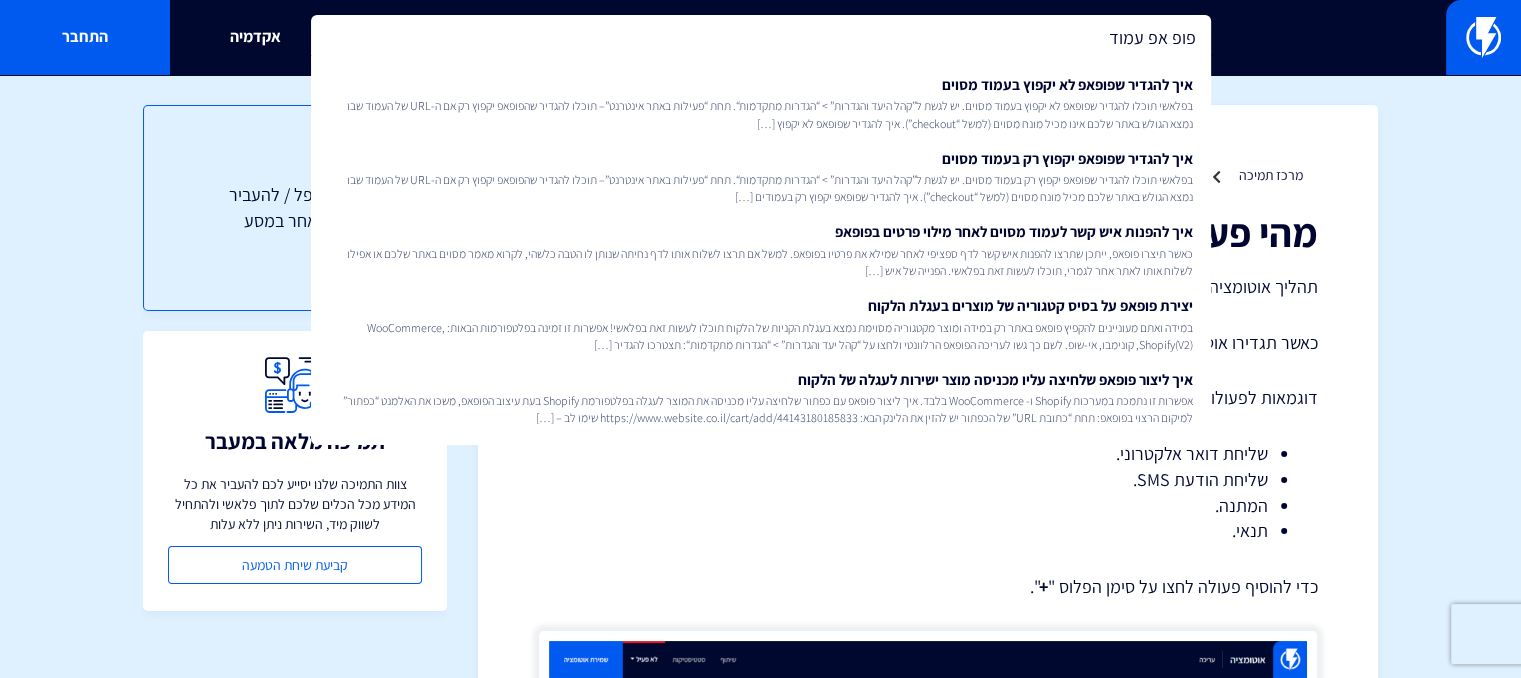 type on "פופ אפ עמוד" 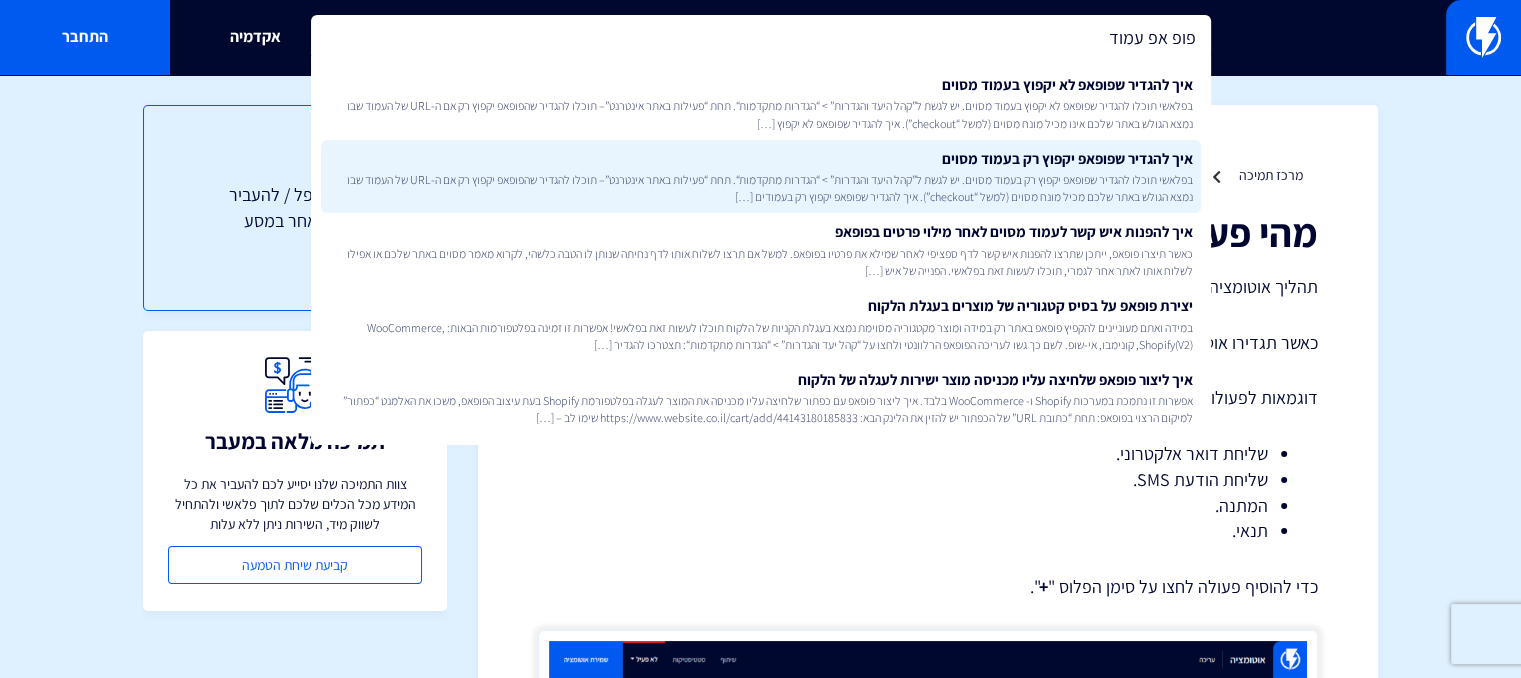 click on "בפלאשי תוכלו להגדיר שפופאפ יקפוץ רק בעמוד מסוים. יש לגשת ל”קהל היעד והגדרות” > “הגדרות מתקדמות“. תחת “פעילות באתר אינטרנט”– תוכלו להגדיר שהפופאפ יקפוץ רק אם ה-URL של העמוד שבו נמצא הגולש באתר שלכם מכיל מונח מסוים (למשל “checkout”). איך להגדיר שפופאפ יקפוץ רק בעמודים […]" at bounding box center (761, 188) 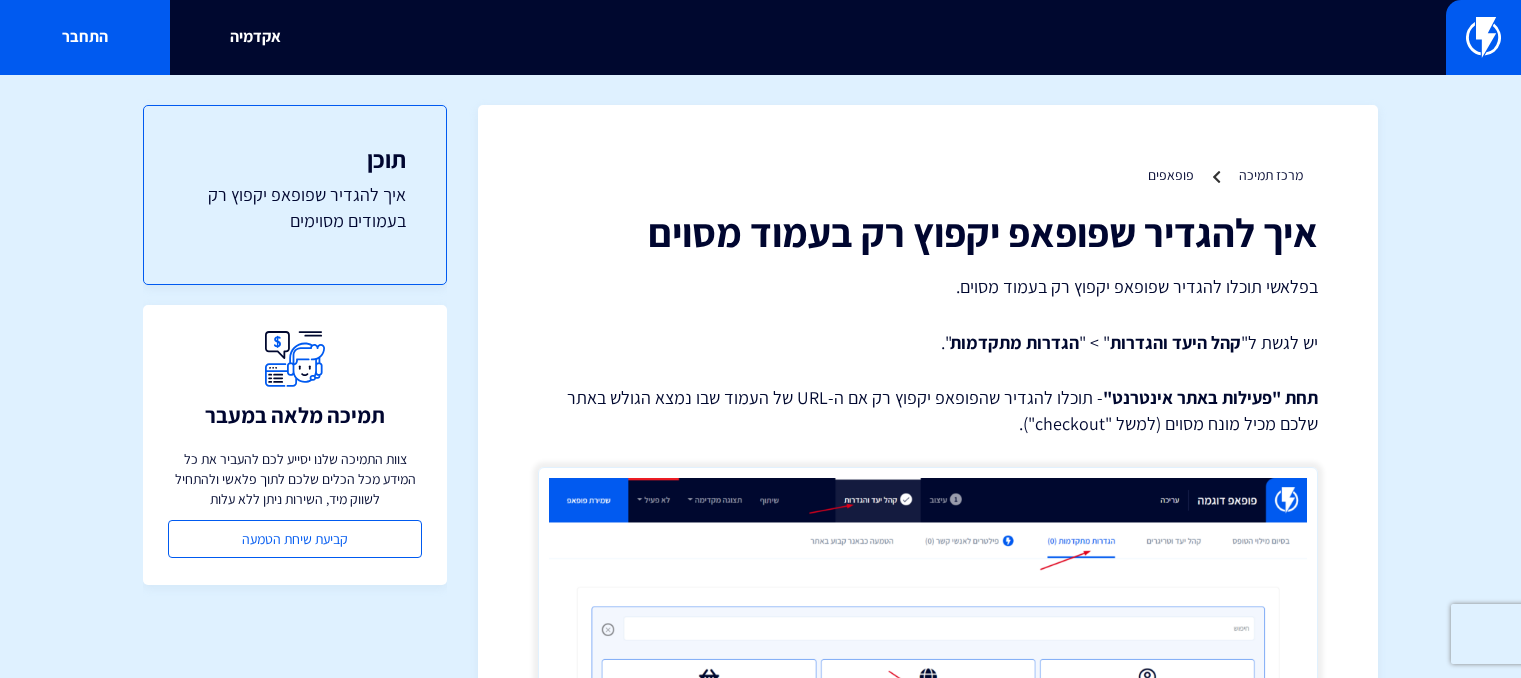 scroll, scrollTop: 0, scrollLeft: 0, axis: both 